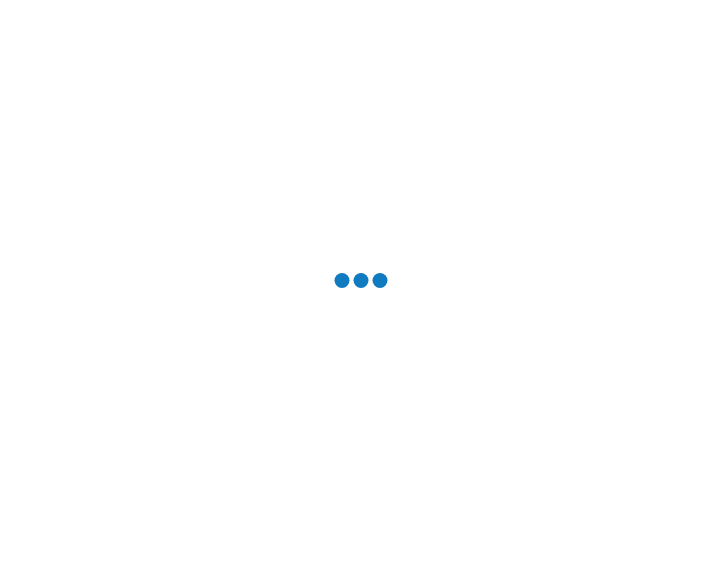 scroll, scrollTop: 0, scrollLeft: 0, axis: both 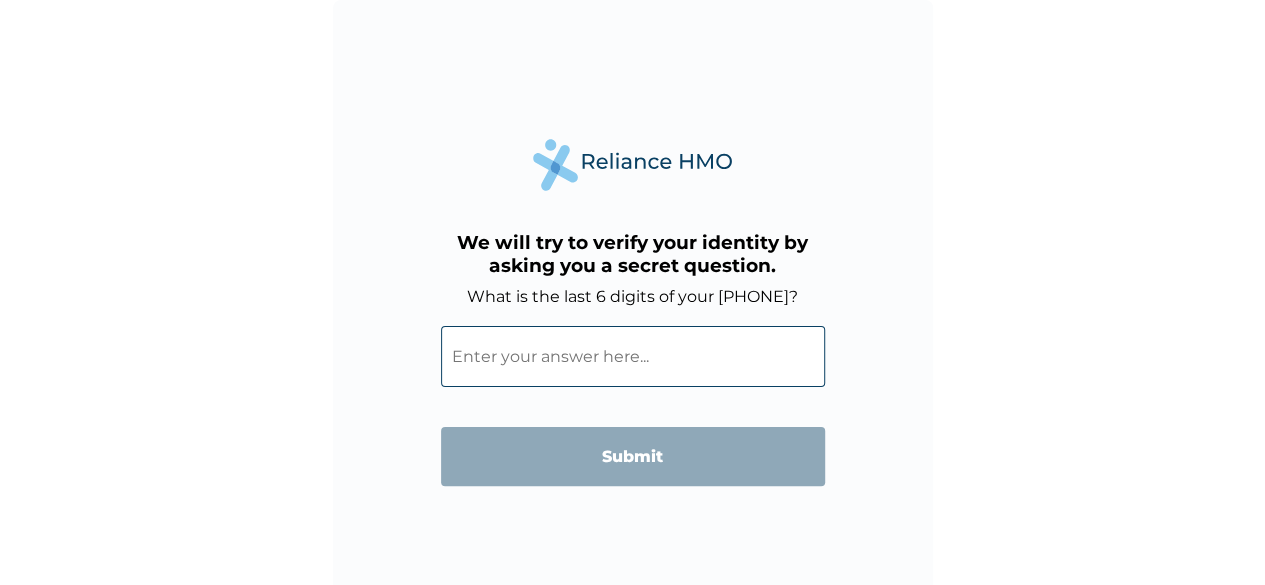 click on "What is the last 6 digits of your [PHONE]?" at bounding box center (633, 356) 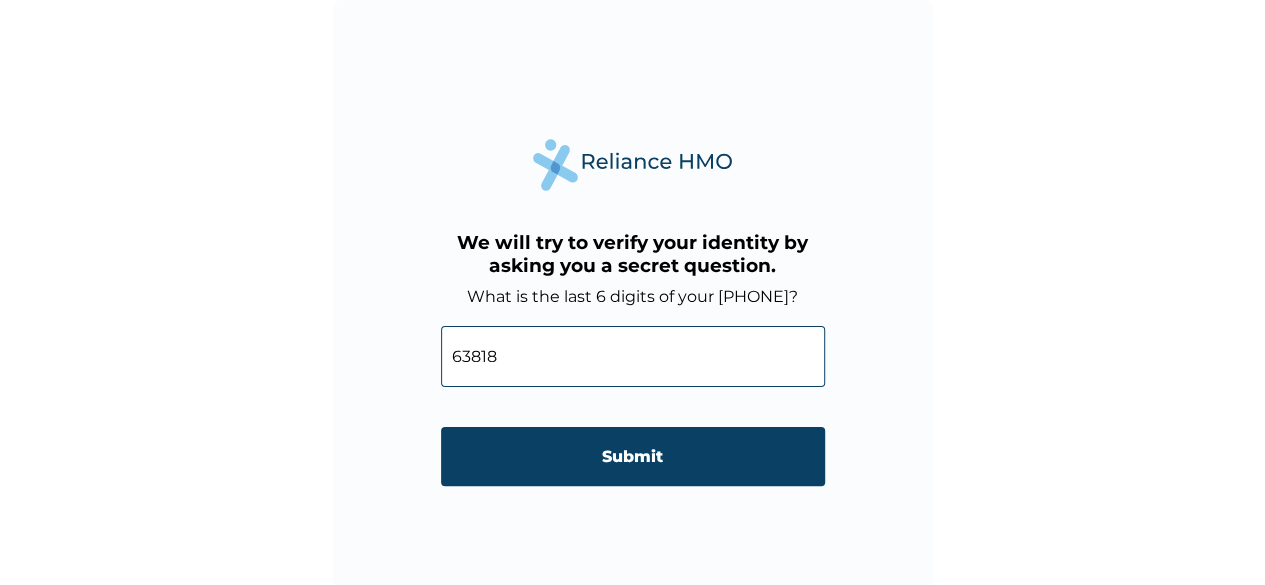 click on "63818" at bounding box center [633, 356] 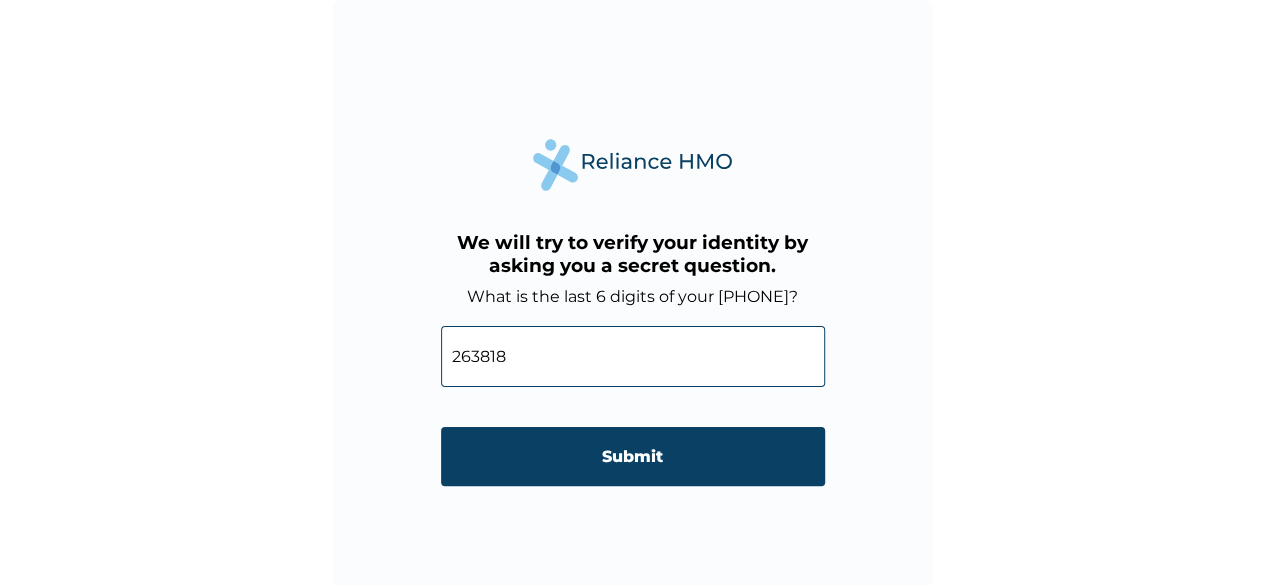click on "263818" at bounding box center (633, 356) 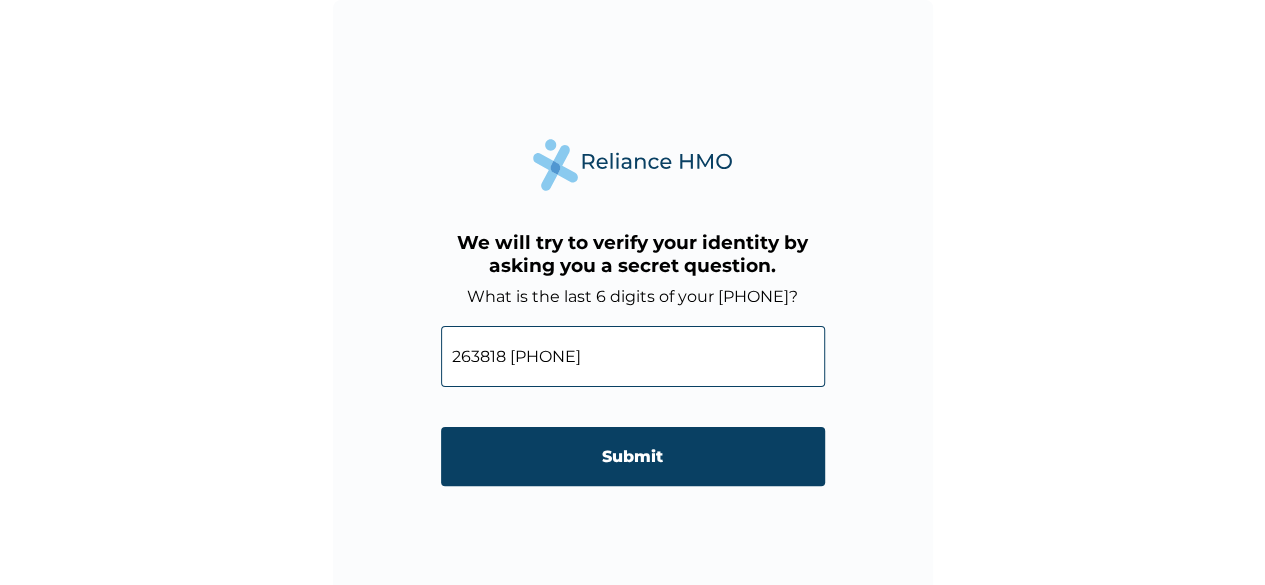 click on "263818 08023263818" at bounding box center (633, 356) 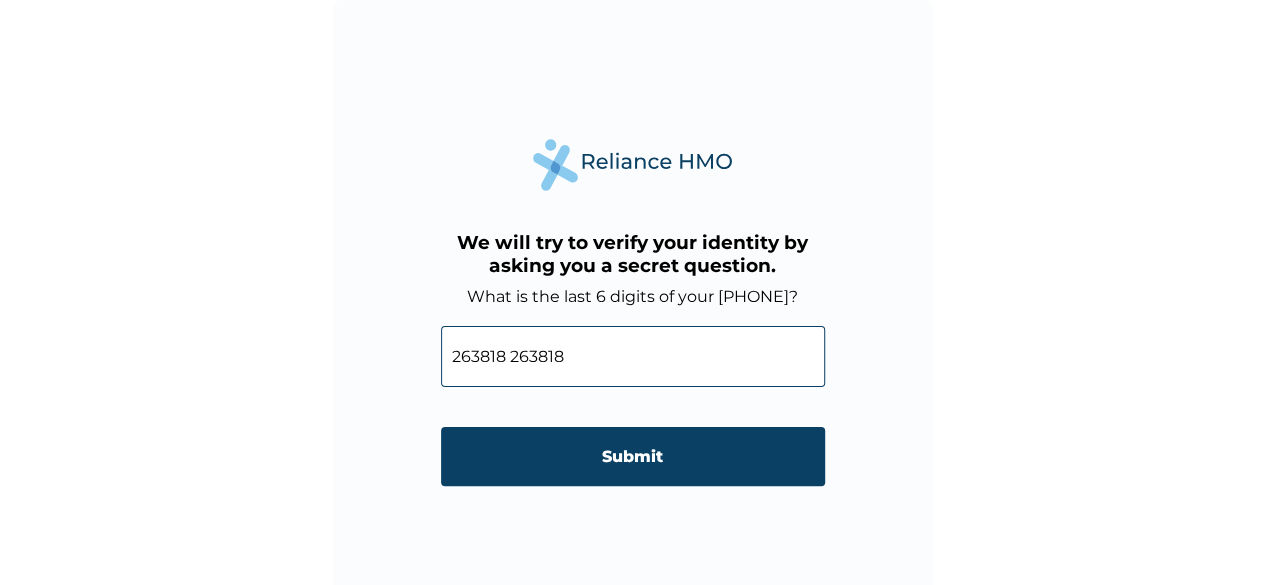 drag, startPoint x: 532, startPoint y: 349, endPoint x: 514, endPoint y: 351, distance: 18.110771 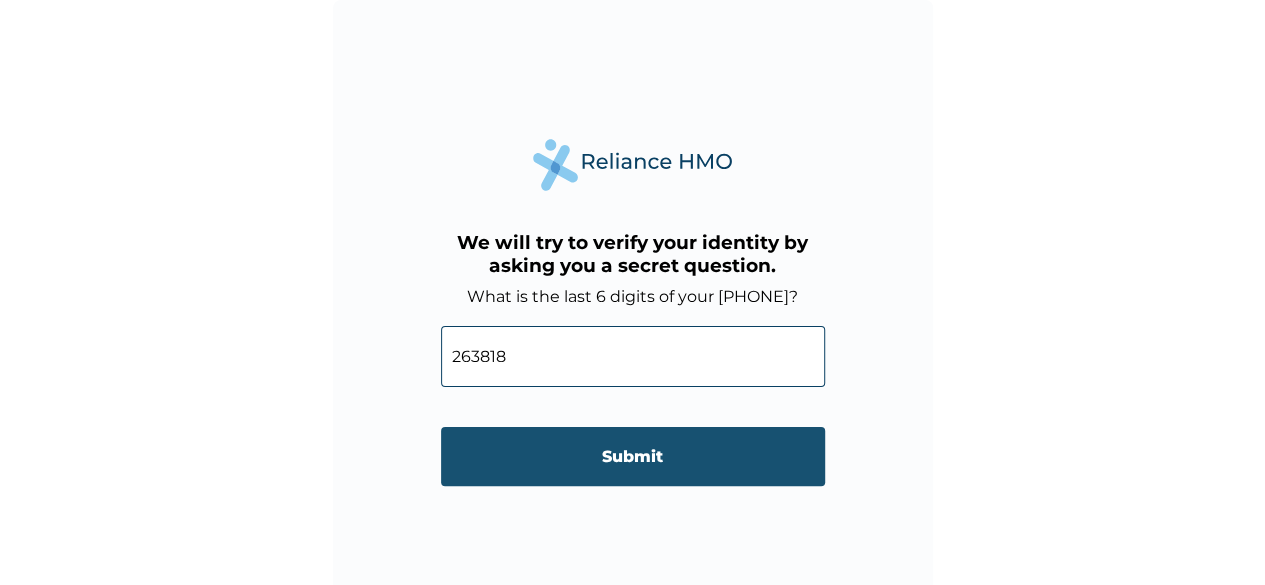 type on "263818" 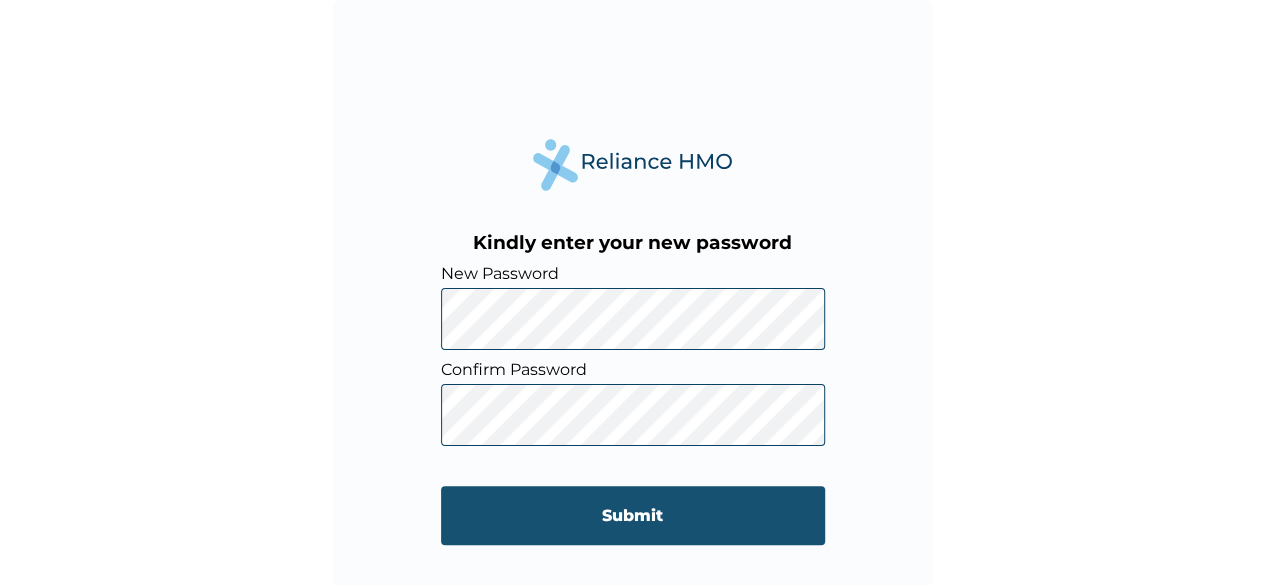click on "Submit" at bounding box center (633, 515) 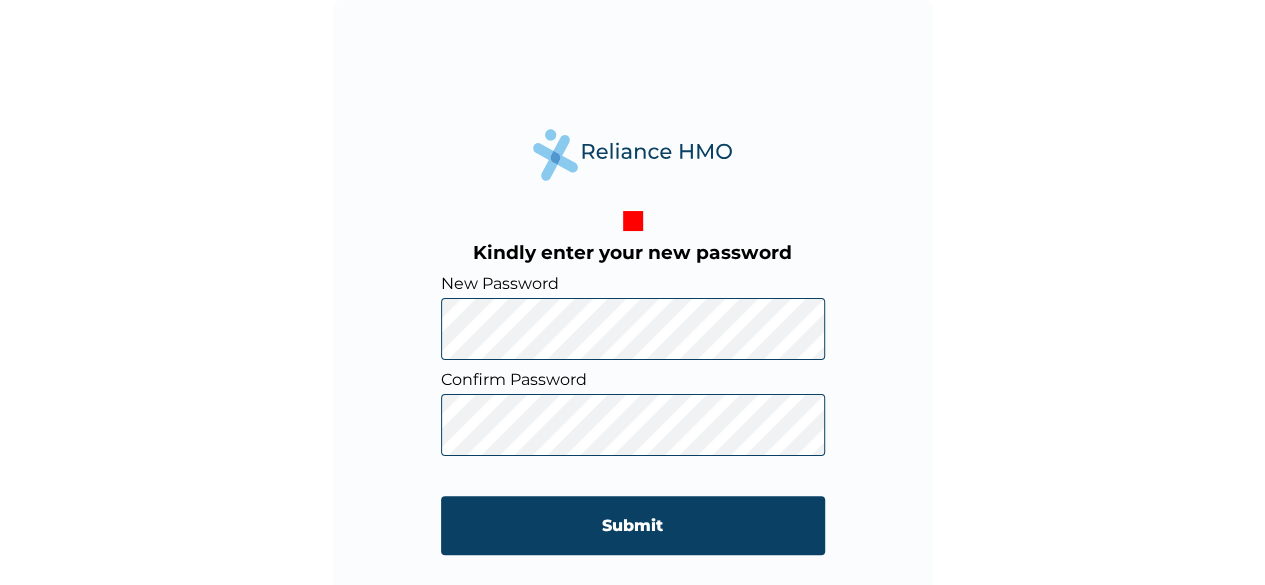 click on "Kindly enter your new password New Password Confirm Password Submit" at bounding box center [633, 300] 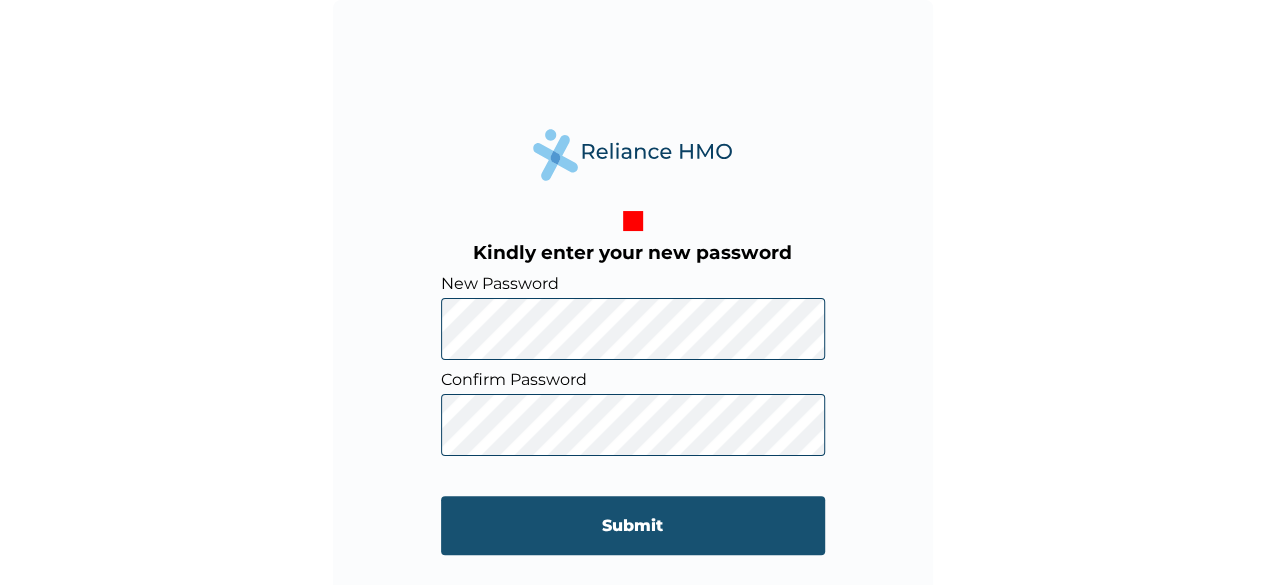 click on "Submit" at bounding box center [633, 525] 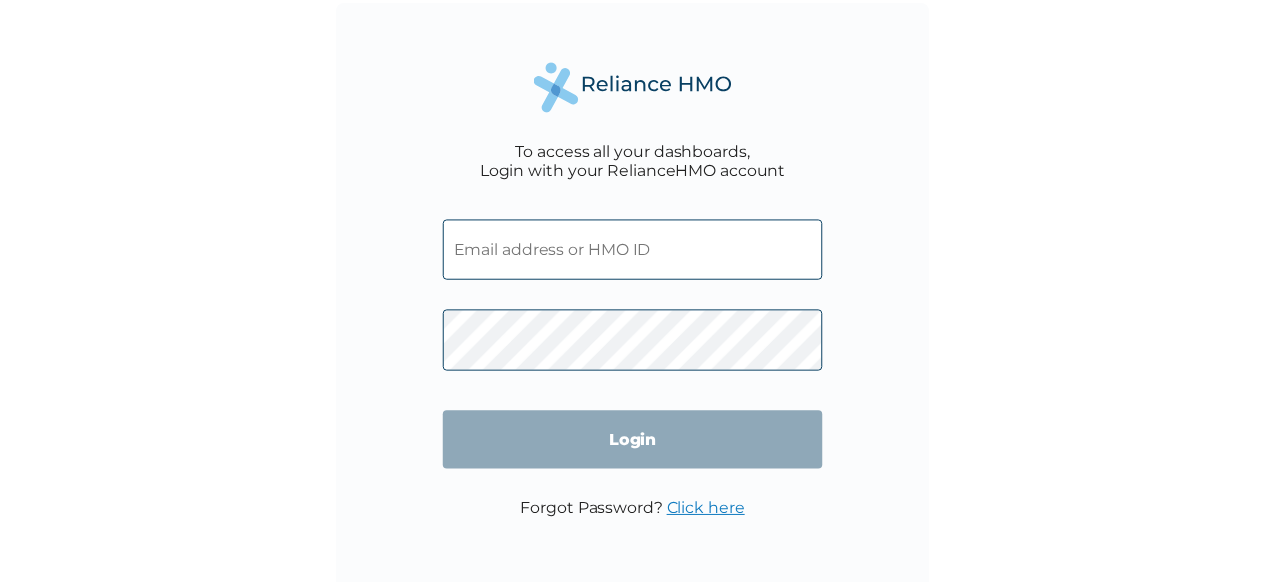 scroll, scrollTop: 0, scrollLeft: 0, axis: both 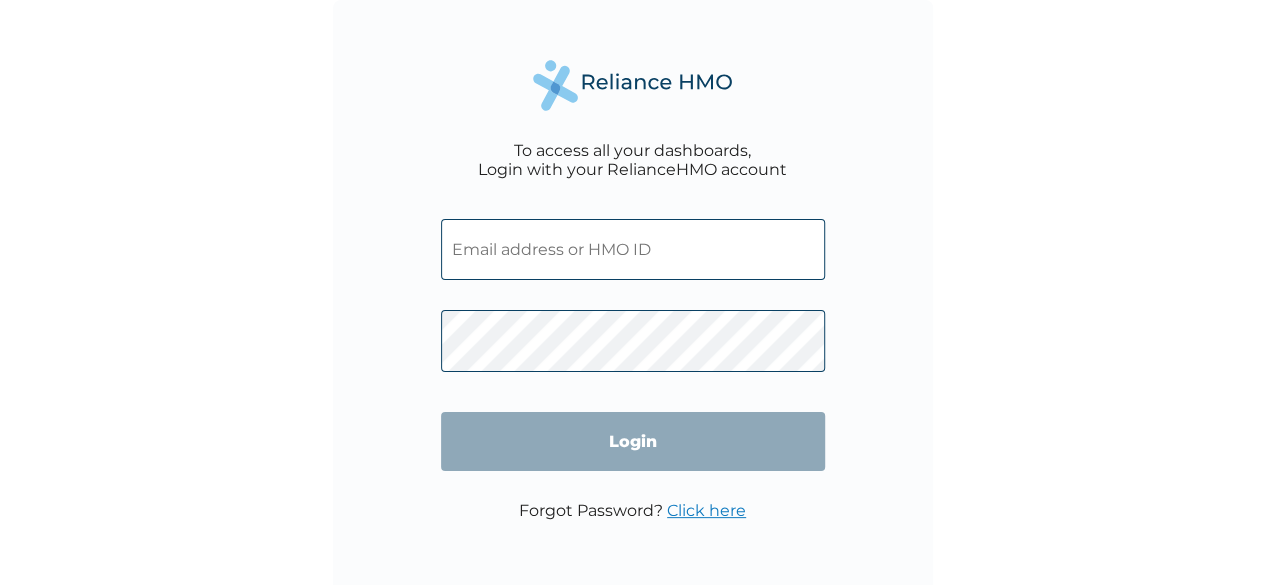 click at bounding box center [633, 249] 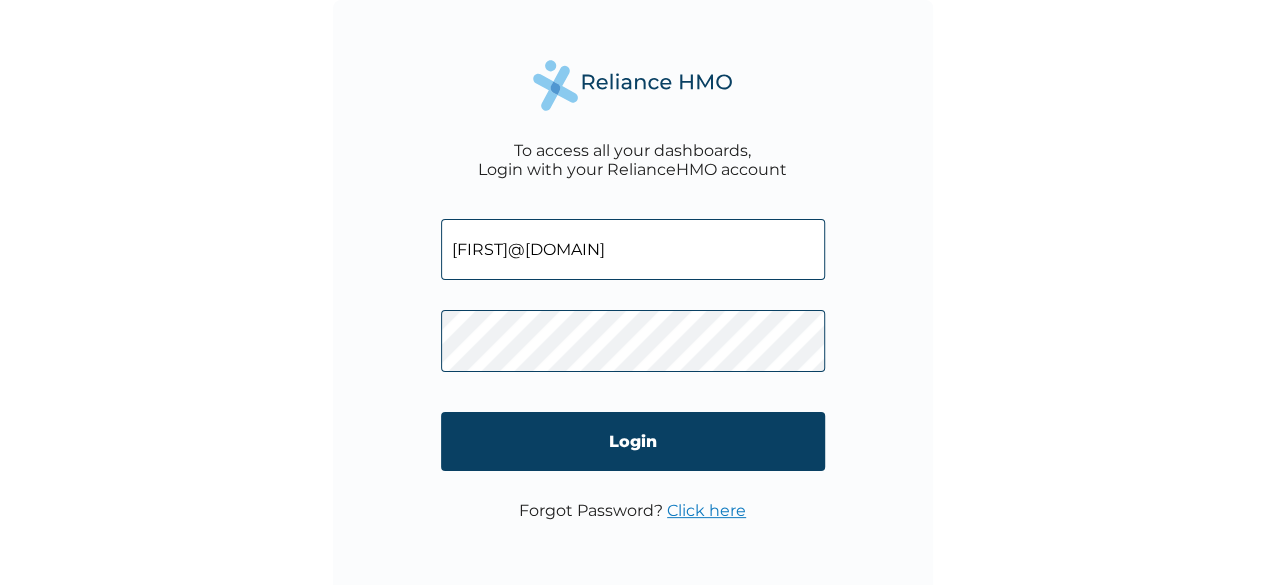 type on "desmond.obidiaso@ieiplcng.com" 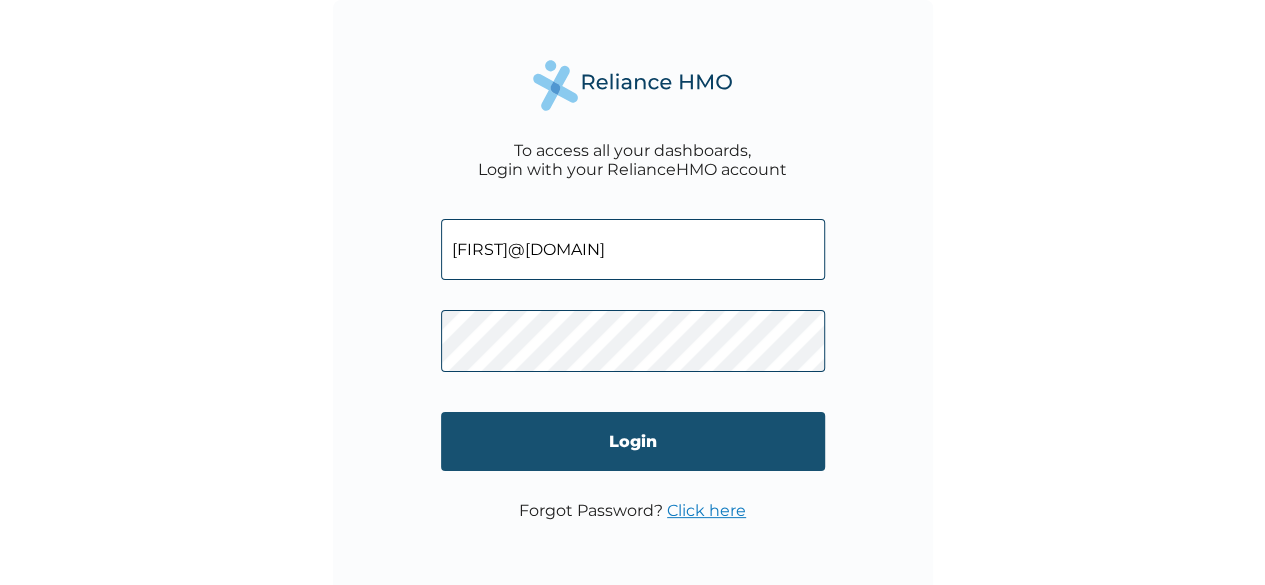 click on "Login" at bounding box center (633, 441) 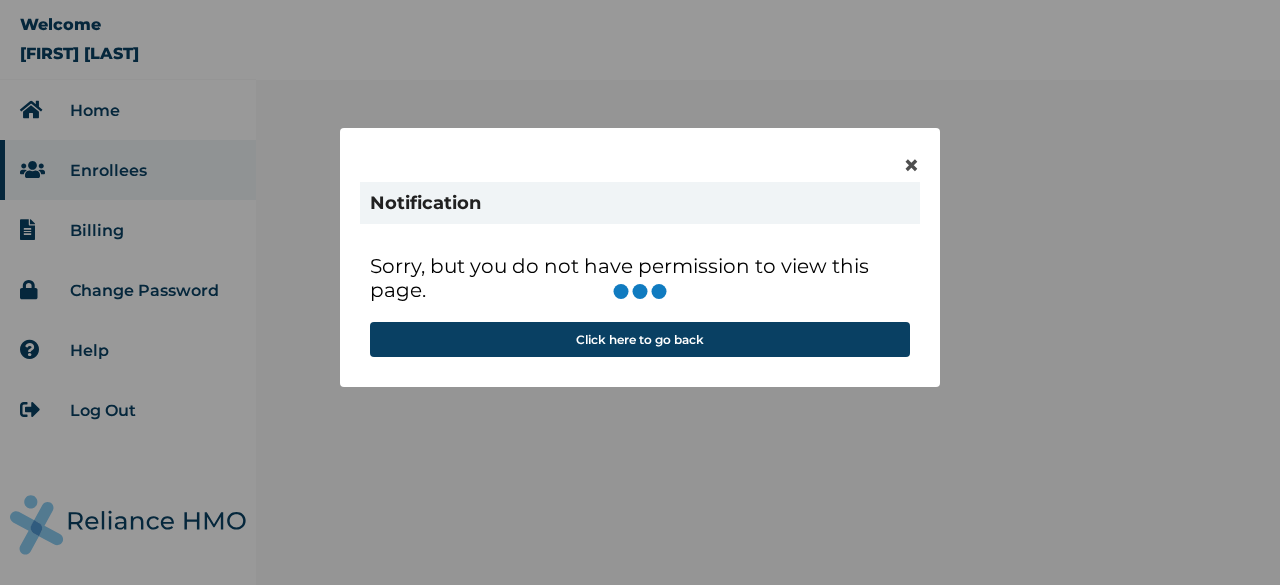scroll, scrollTop: 0, scrollLeft: 0, axis: both 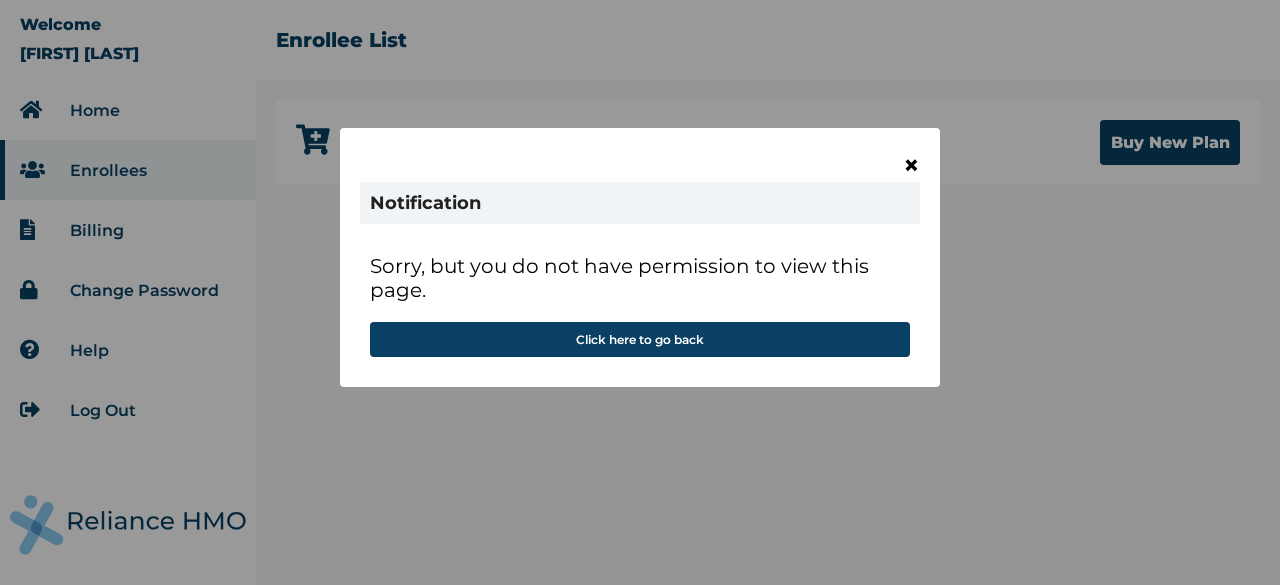 click on "×" at bounding box center (911, 165) 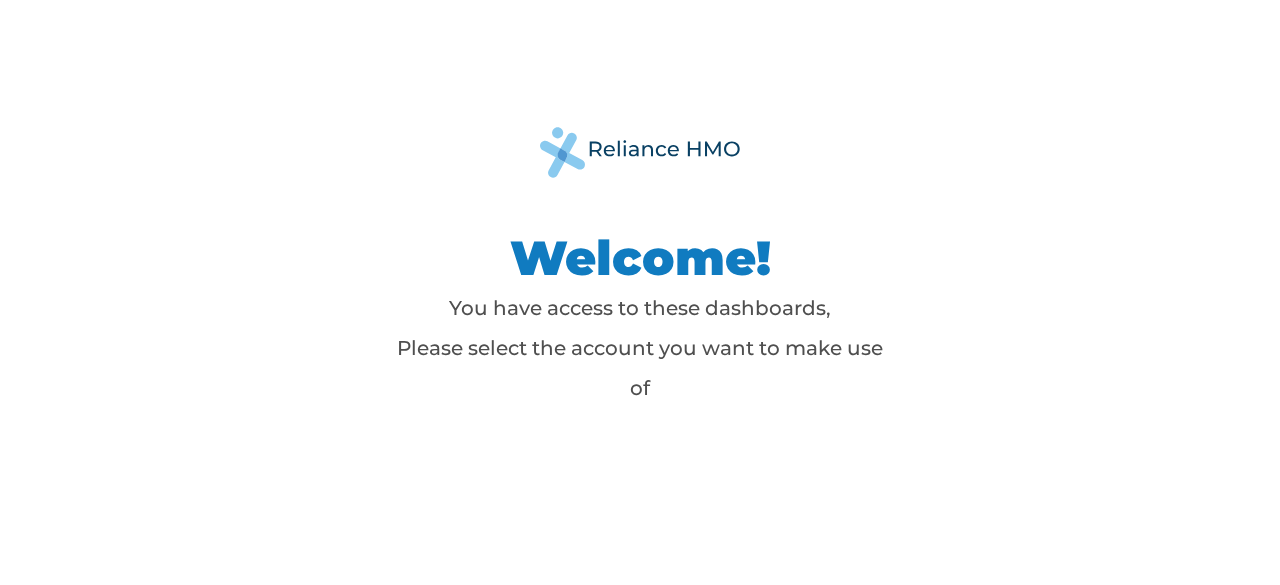 scroll, scrollTop: 0, scrollLeft: 0, axis: both 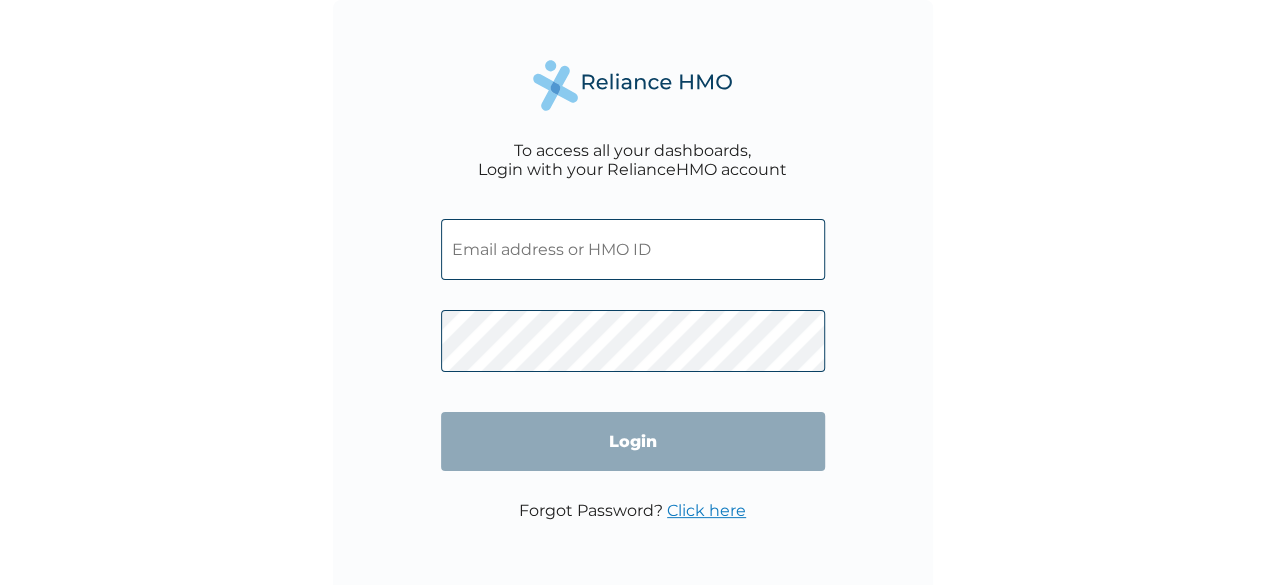 click at bounding box center [633, 249] 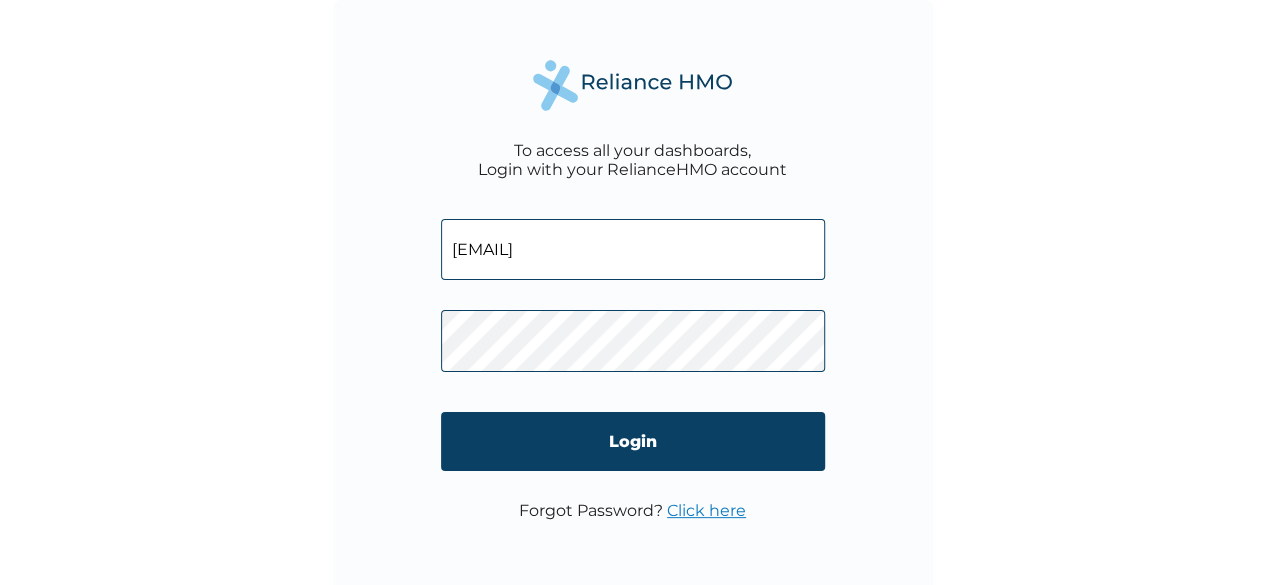 type on "[EMAIL]" 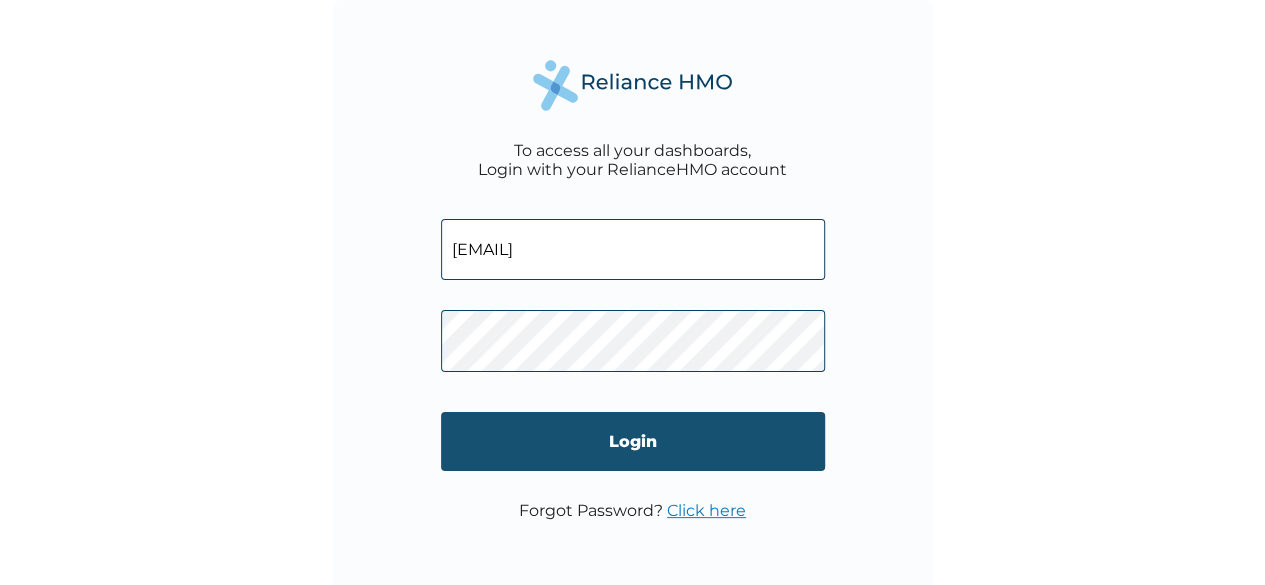 click on "Login" at bounding box center [633, 441] 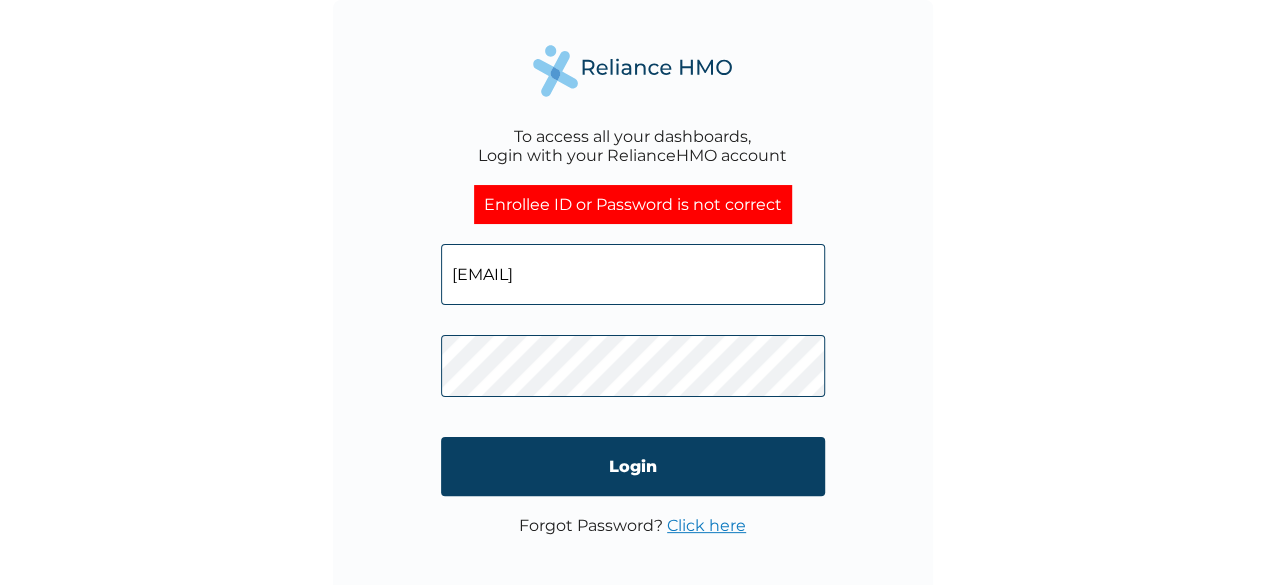 click on "To access all your dashboards, Login with your RelianceHMO account Enrollee ID or Password is not correct [EMAIL] Login Forgot Password?   Click here" at bounding box center [633, 300] 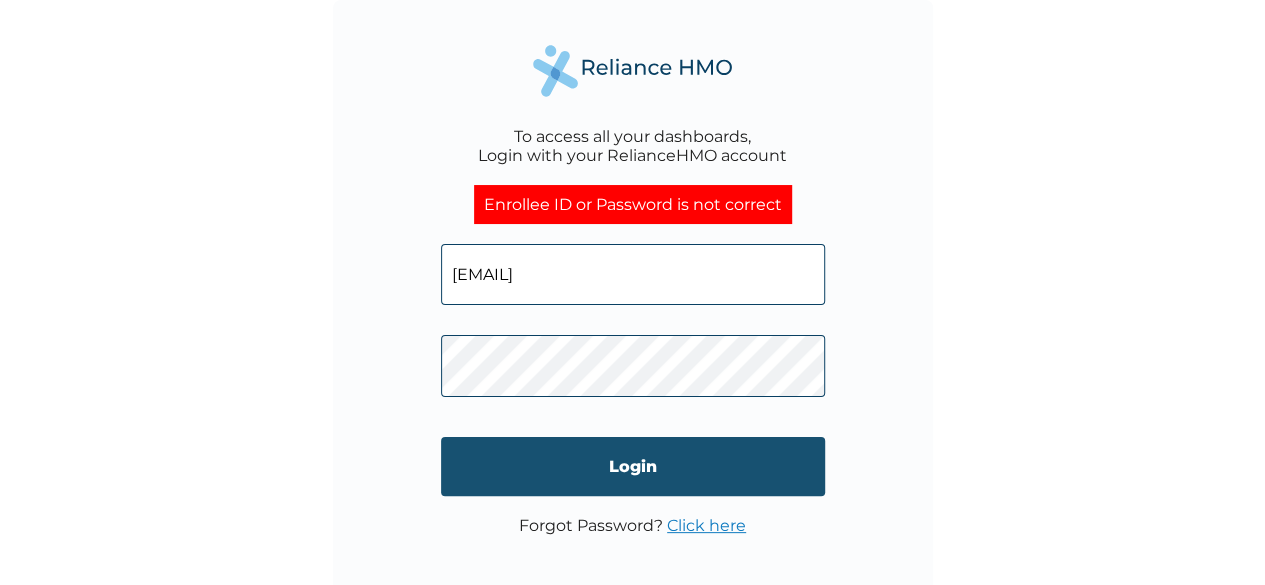 click on "Login" at bounding box center (633, 466) 